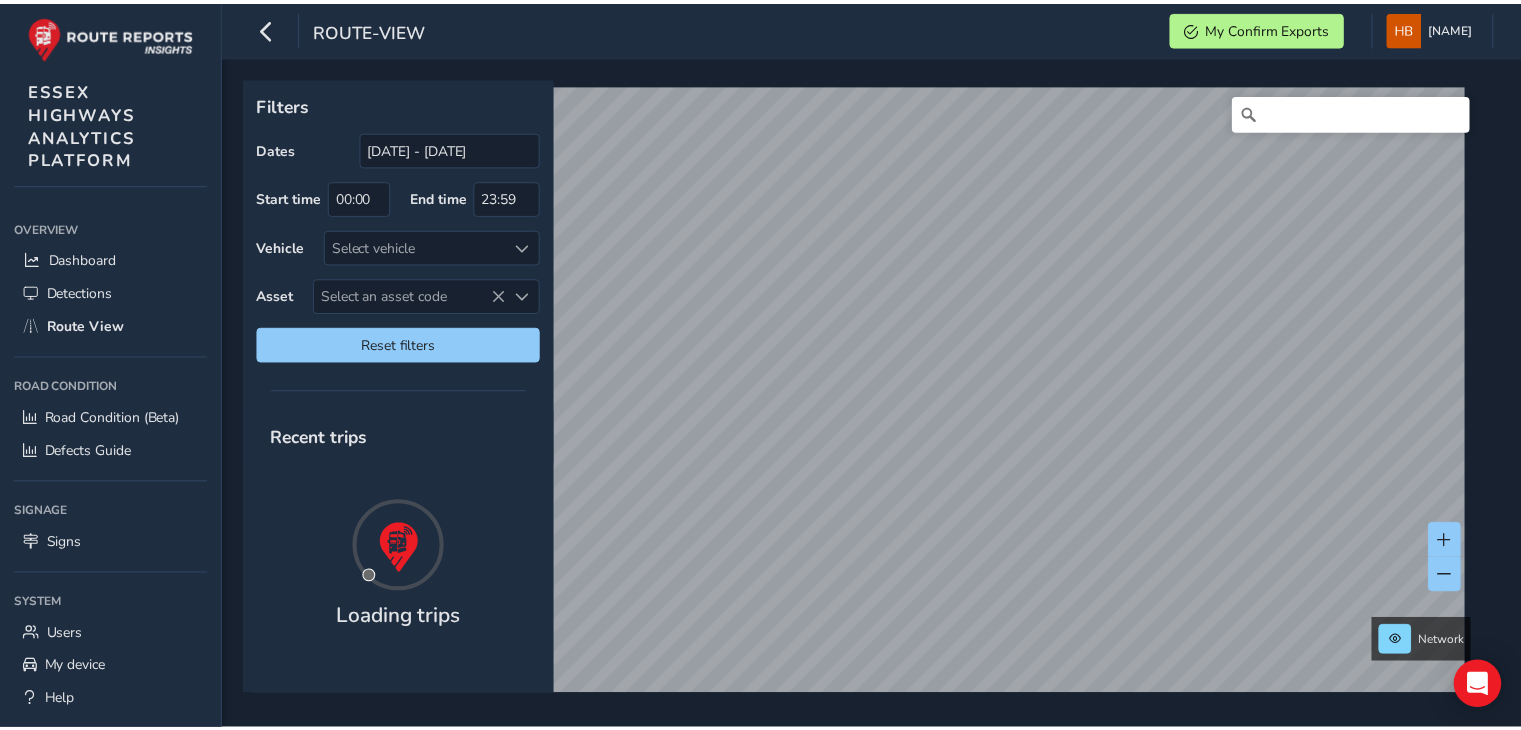 scroll, scrollTop: 0, scrollLeft: 0, axis: both 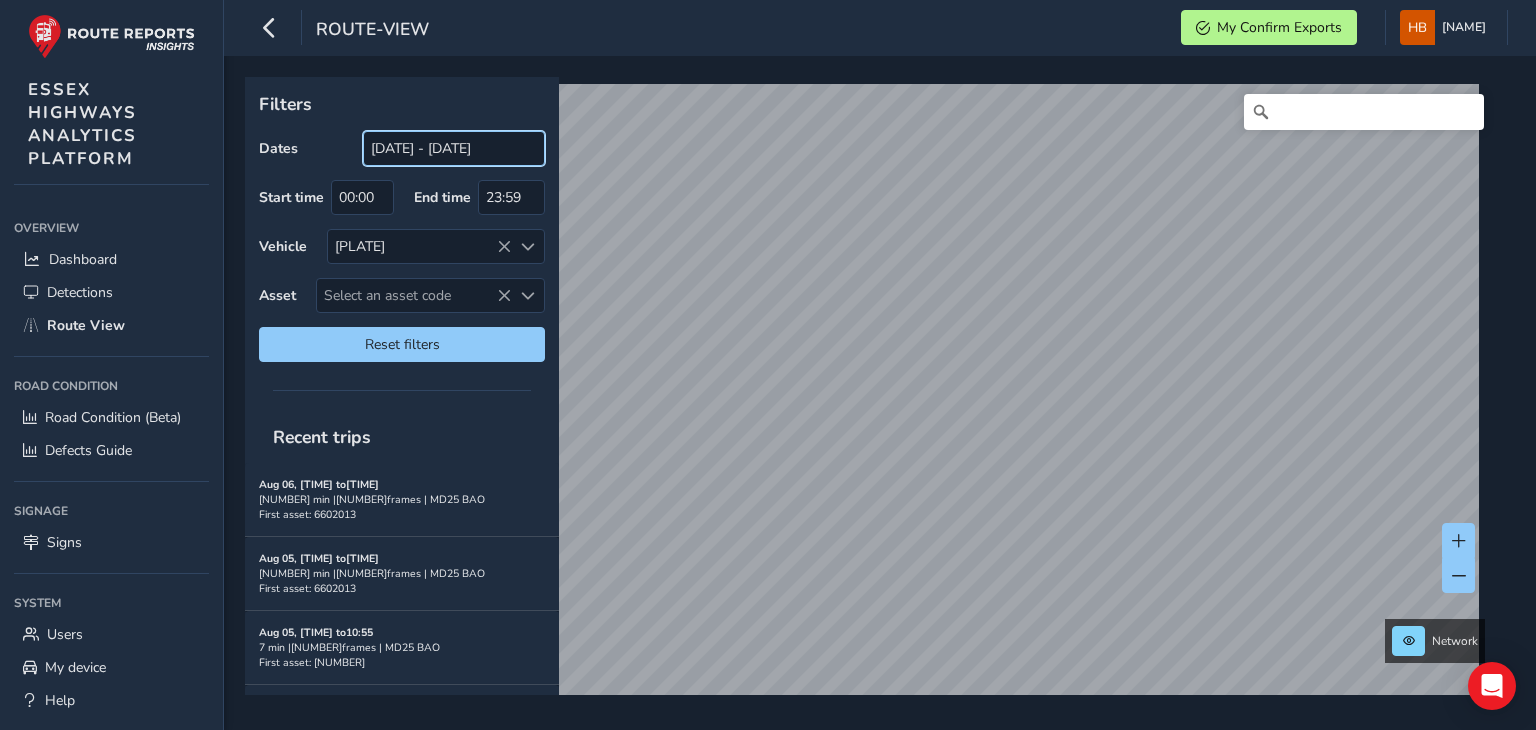 click on "[DATE] - [DATE]" at bounding box center [454, 148] 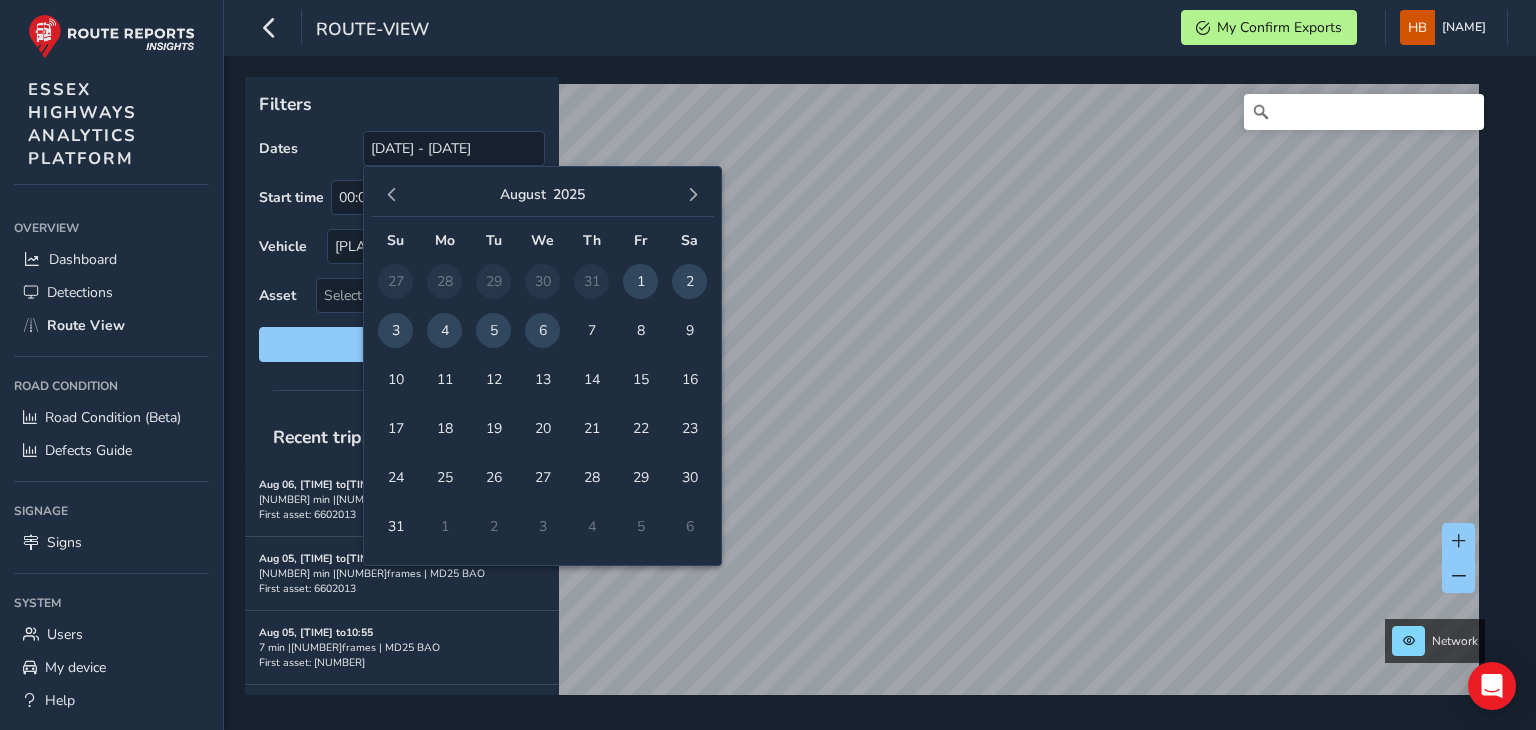 click on "6" at bounding box center (542, 330) 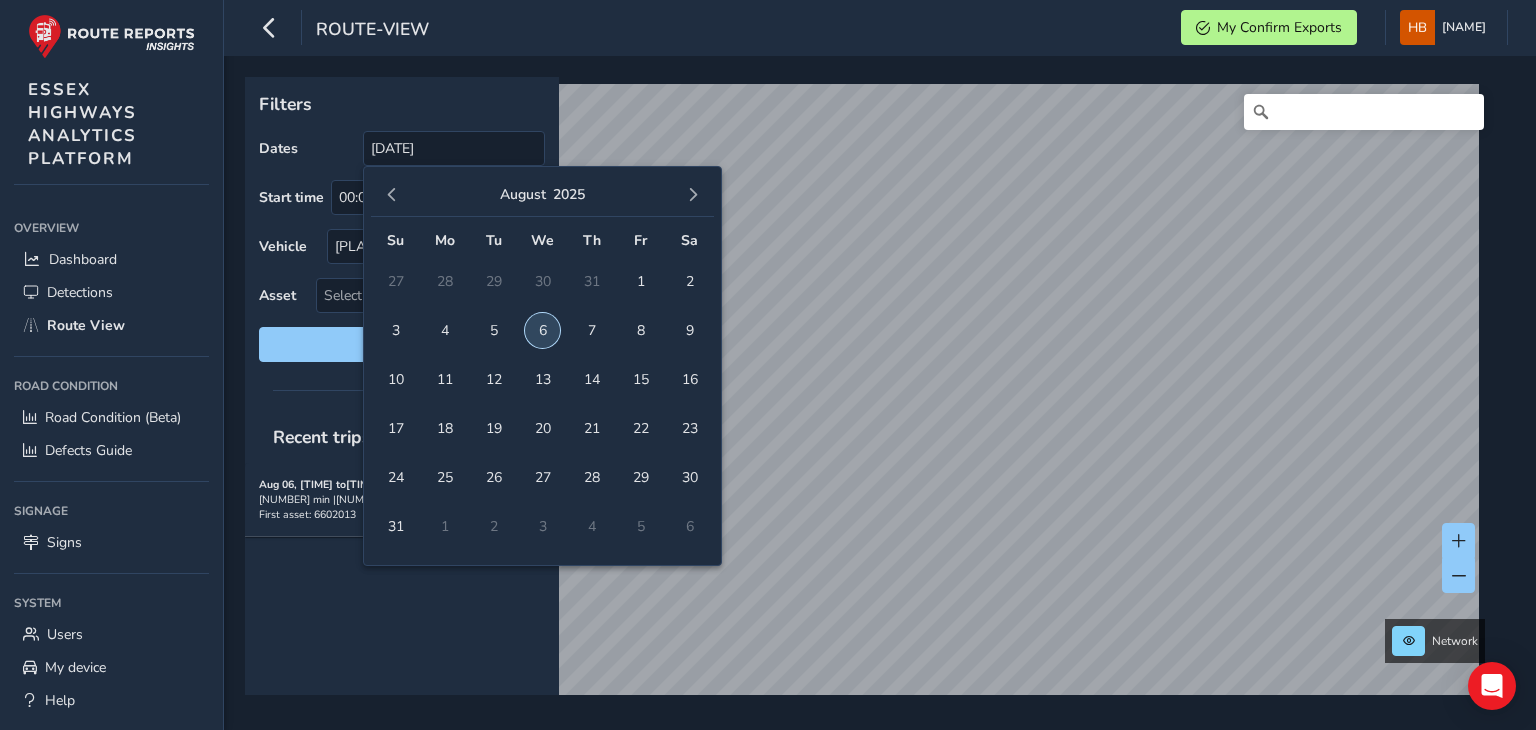 click on "6" at bounding box center [542, 330] 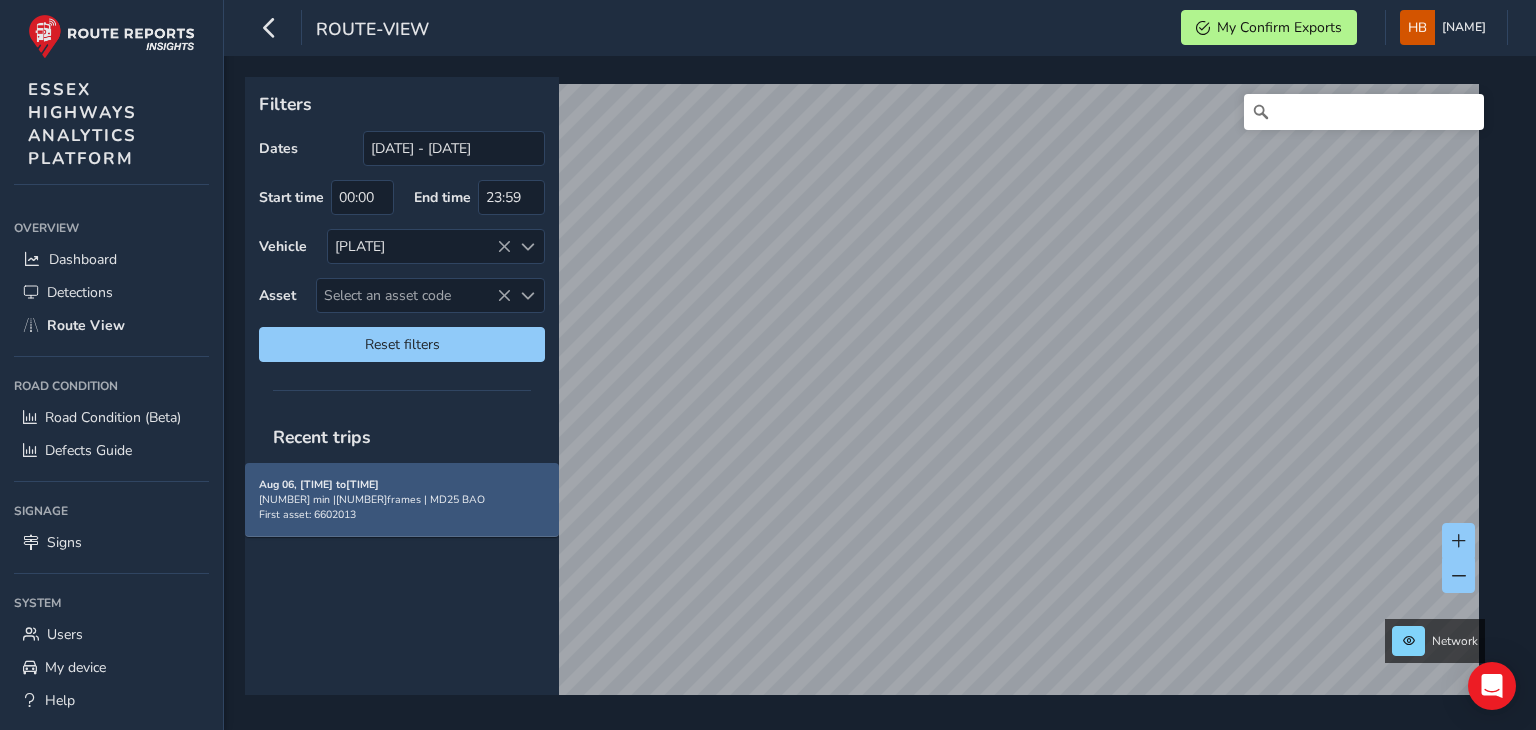 click on "[DURATION] min | [NUMBER] frames | [PLATE]" at bounding box center [402, 499] 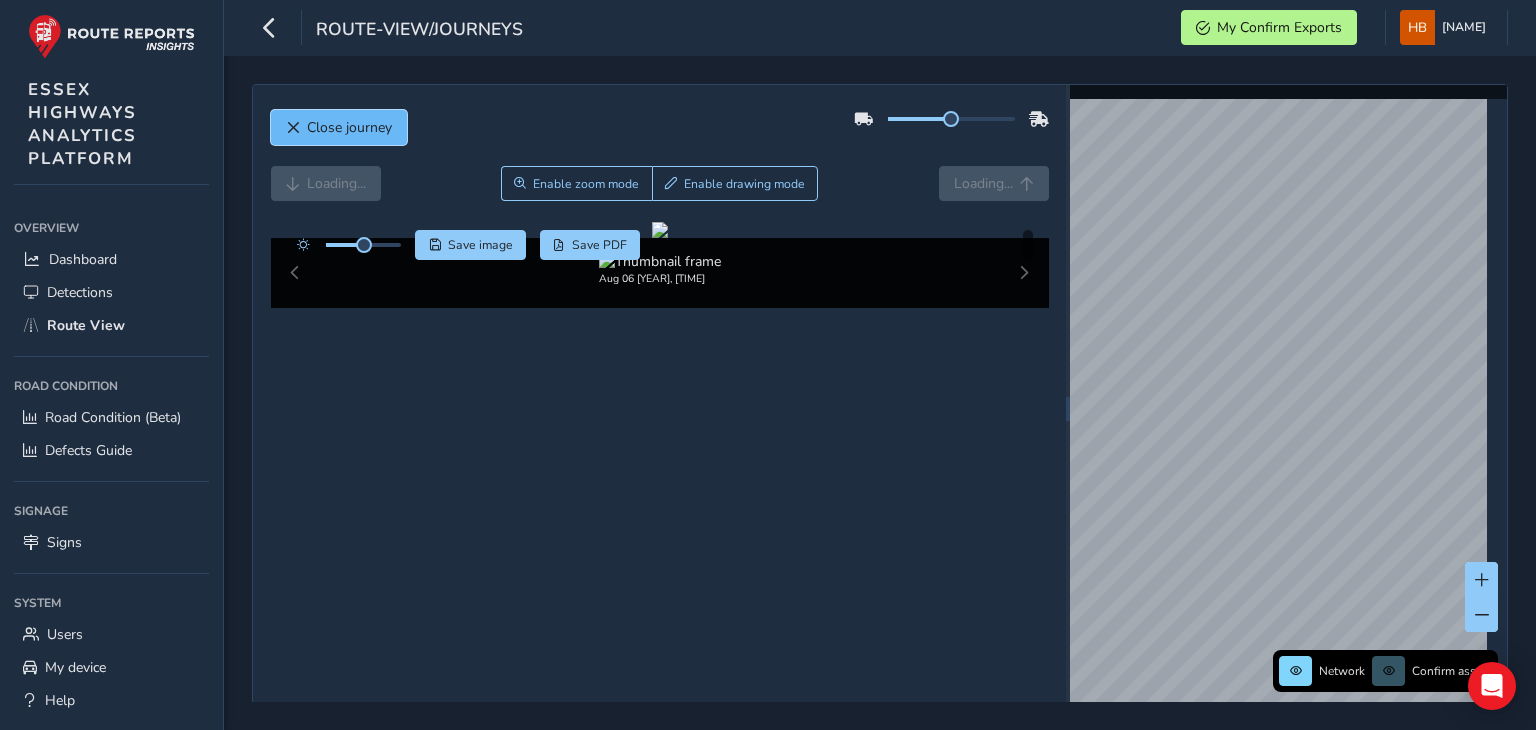 click on "Close journey" at bounding box center (349, 127) 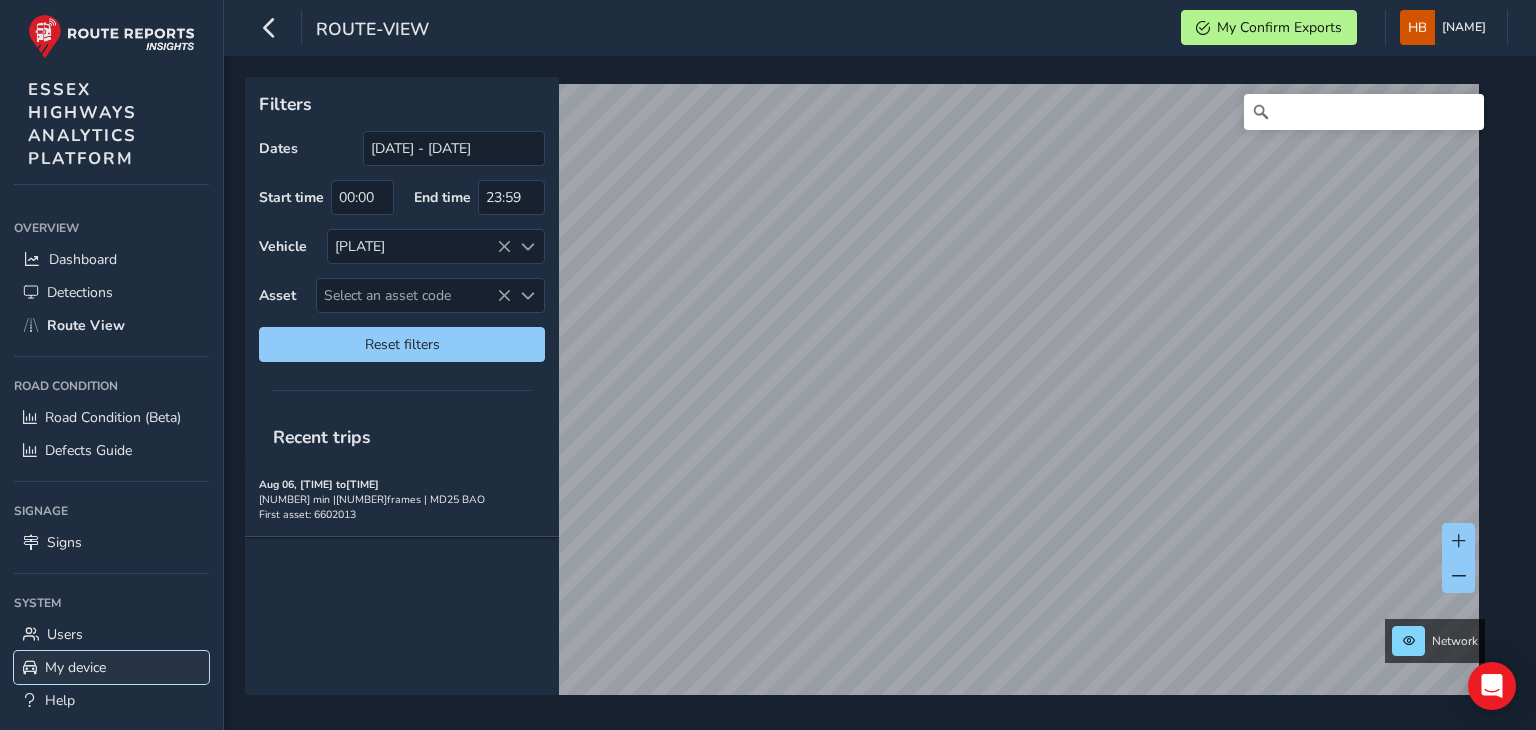 click on "My device" at bounding box center (111, 667) 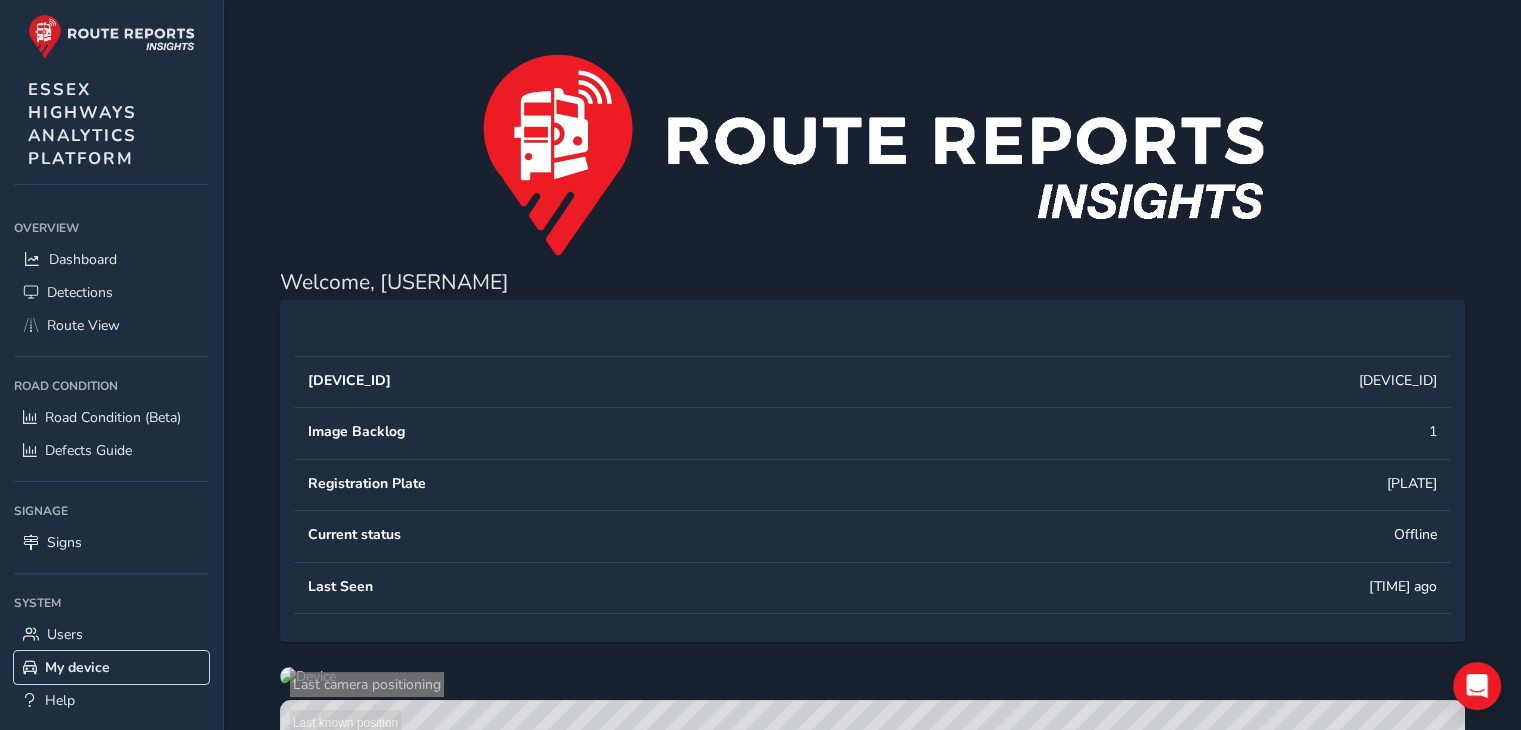 scroll, scrollTop: 0, scrollLeft: 0, axis: both 